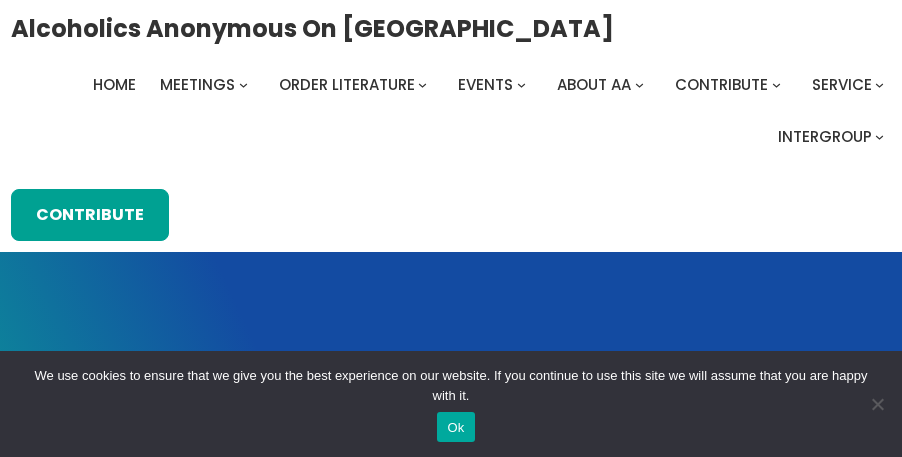 scroll, scrollTop: 0, scrollLeft: 0, axis: both 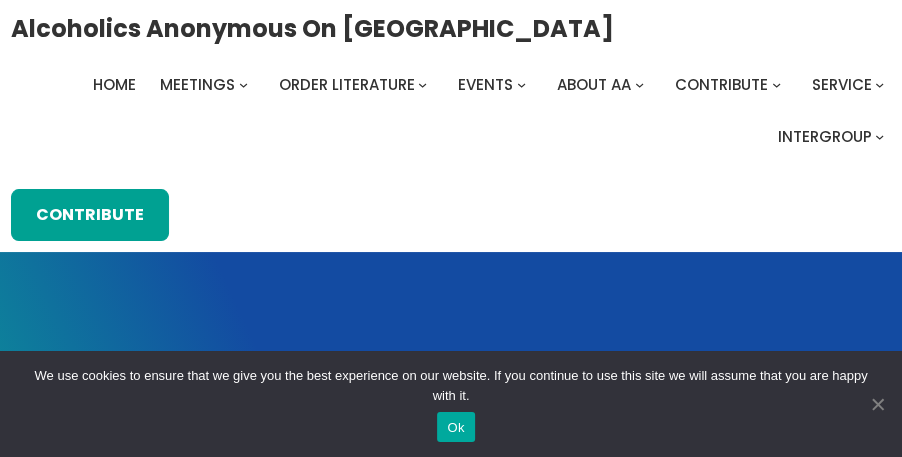 click at bounding box center [877, 404] 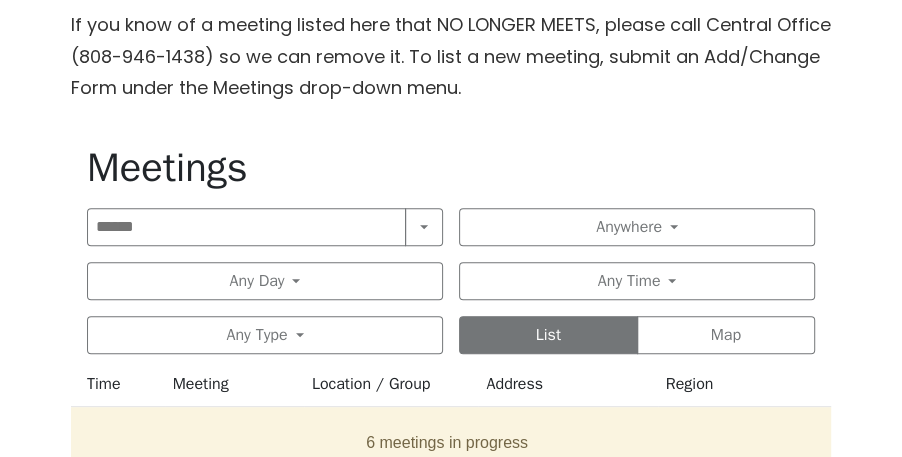 scroll, scrollTop: 720, scrollLeft: 0, axis: vertical 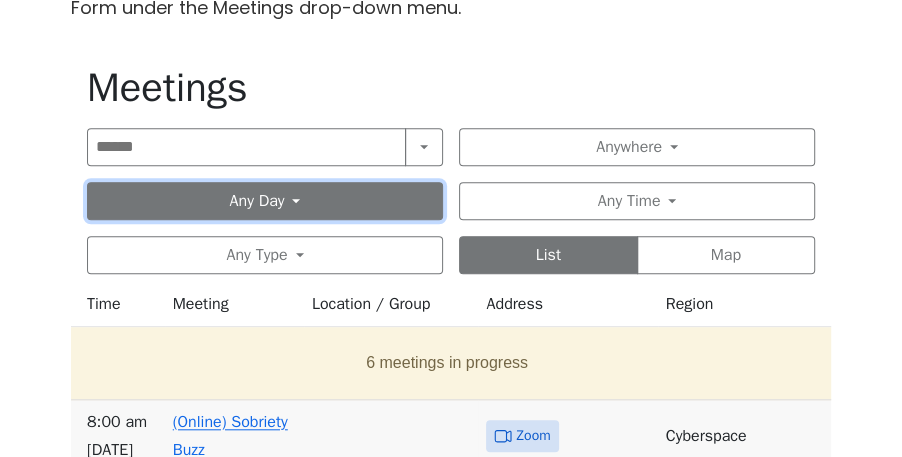 click on "Any Day" at bounding box center (265, 201) 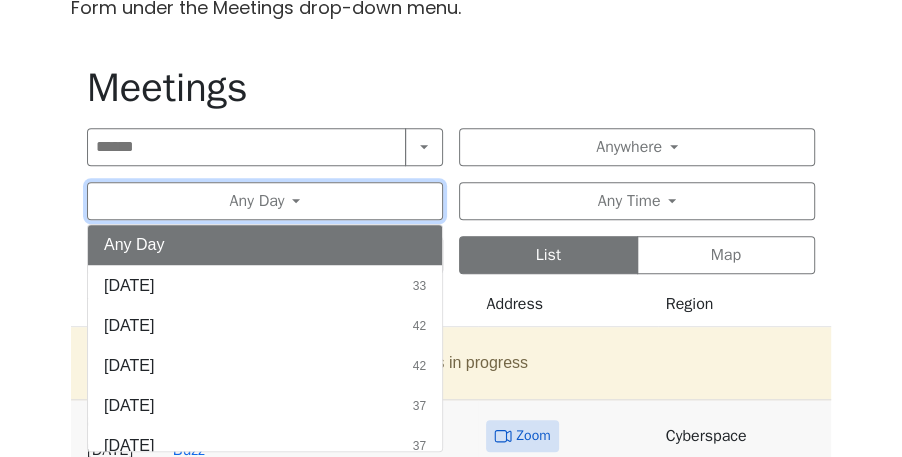 scroll, scrollTop: 93, scrollLeft: 0, axis: vertical 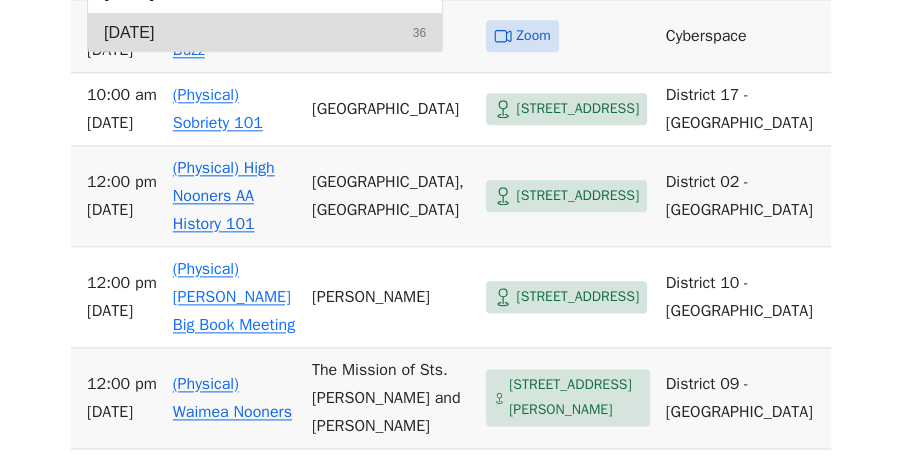 click on "[DATE] 36" at bounding box center (265, 33) 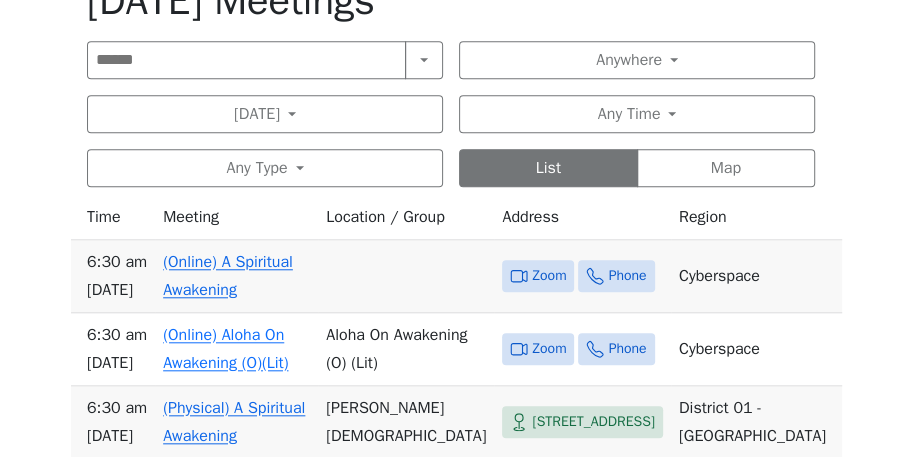 scroll, scrollTop: 727, scrollLeft: 0, axis: vertical 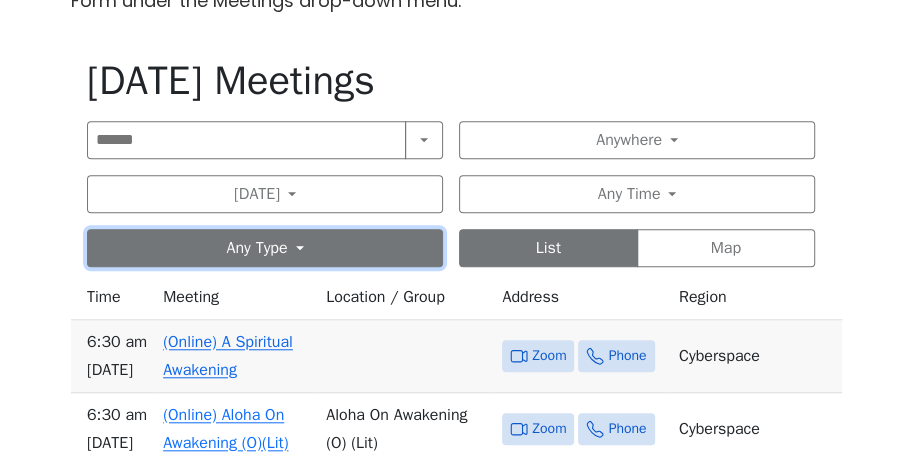 click on "Any Type" at bounding box center [265, 248] 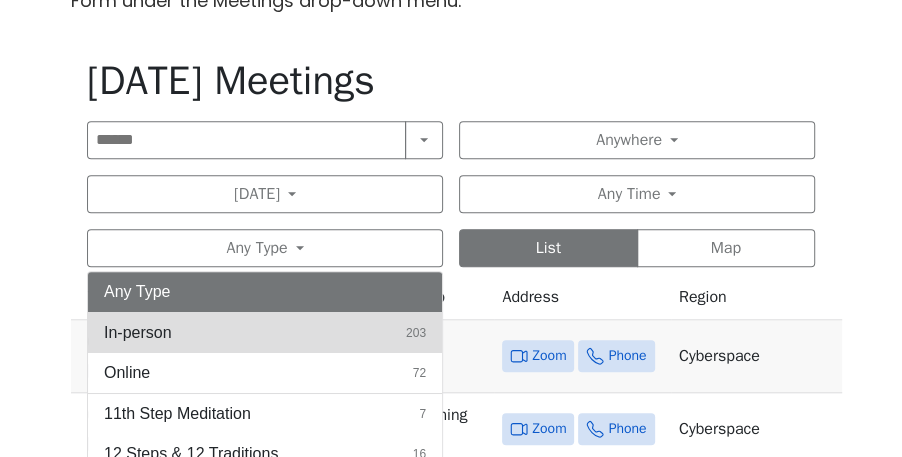 click on "In-person 203" at bounding box center (265, 333) 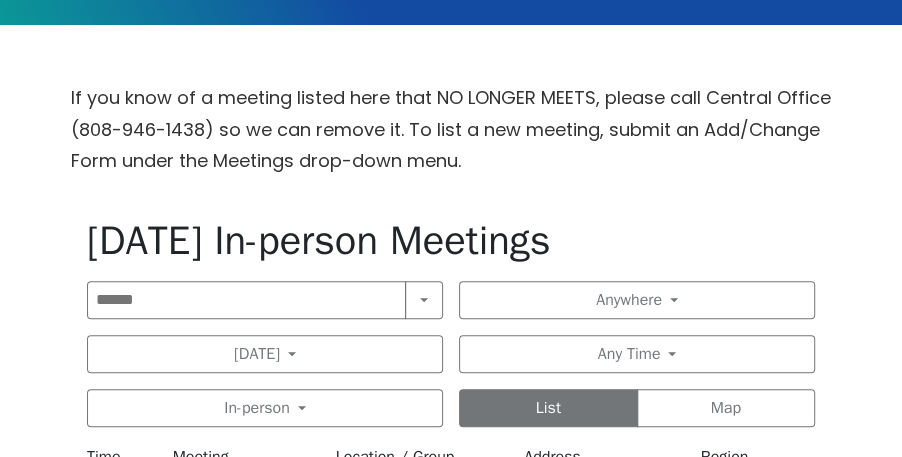 scroll, scrollTop: 647, scrollLeft: 0, axis: vertical 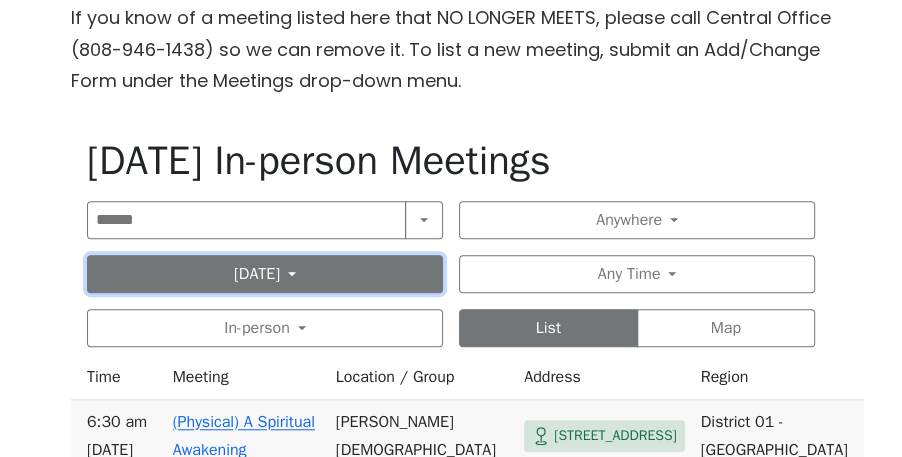 click on "[DATE]" at bounding box center [265, 274] 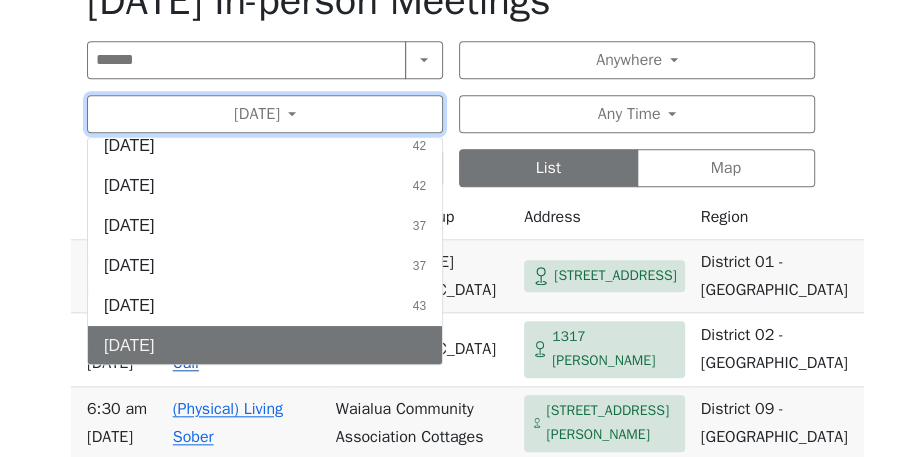 scroll, scrollTop: 887, scrollLeft: 0, axis: vertical 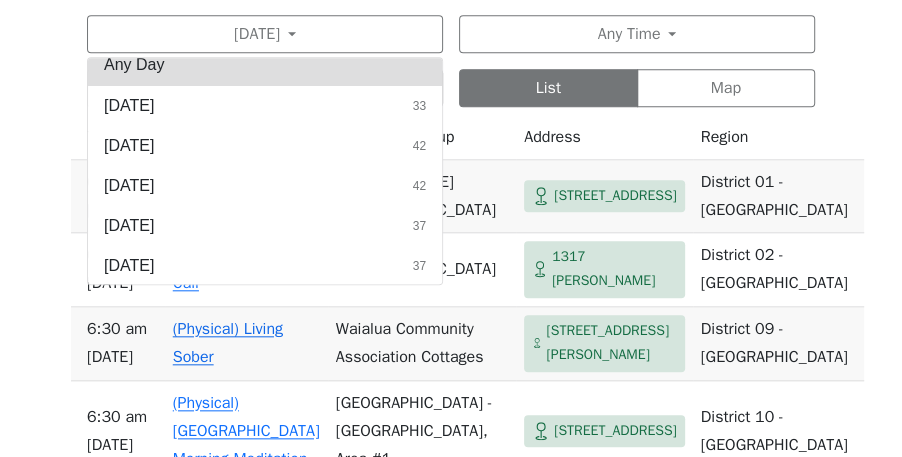 click on "Any Day" at bounding box center [265, 65] 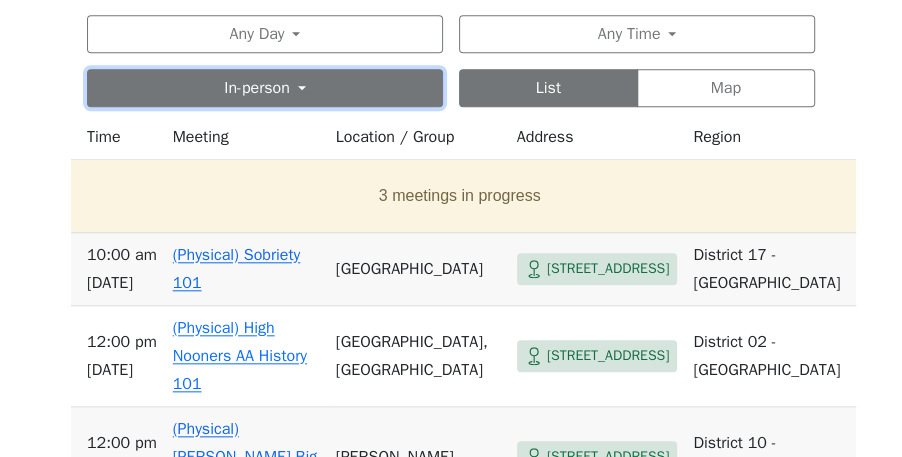 click on "In-person" at bounding box center (265, 88) 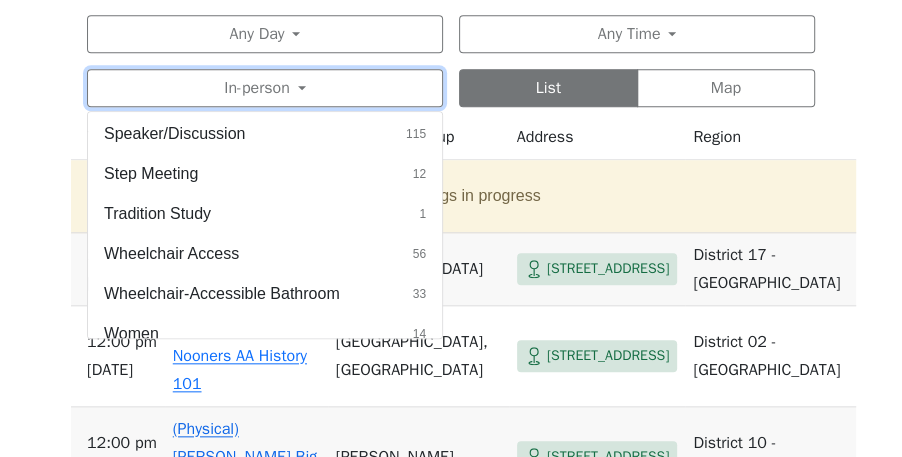 scroll, scrollTop: 1014, scrollLeft: 0, axis: vertical 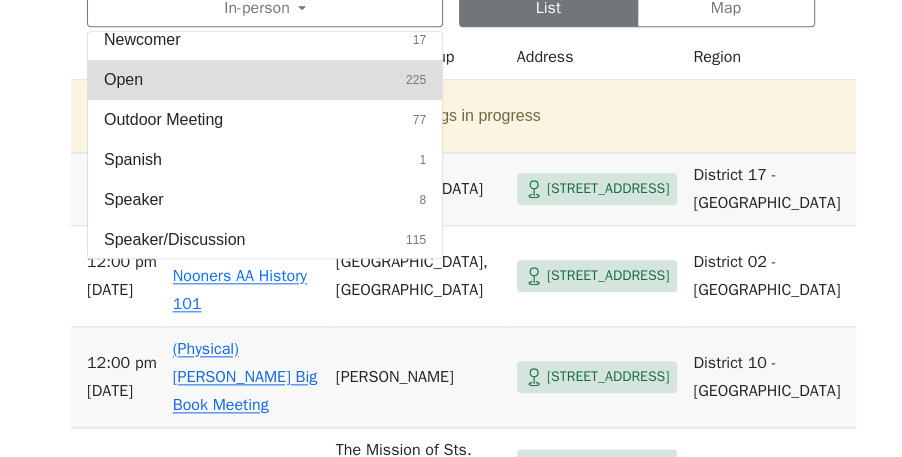 click on "Open" at bounding box center [123, 80] 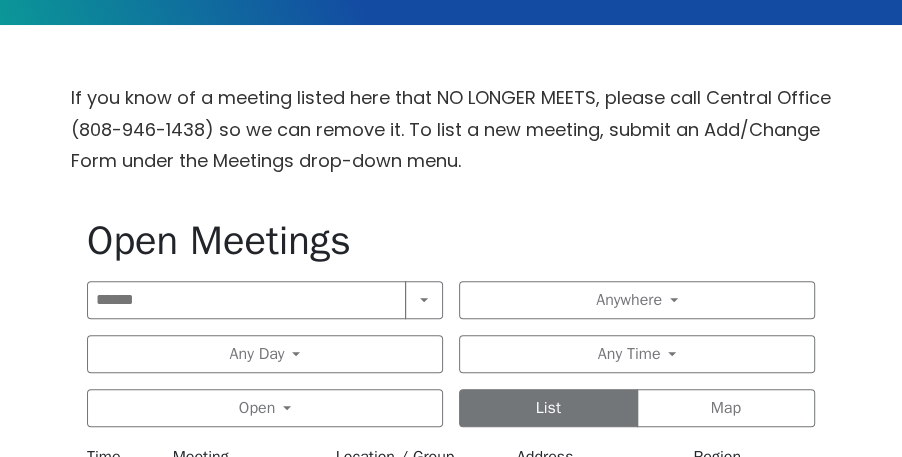 scroll, scrollTop: 647, scrollLeft: 0, axis: vertical 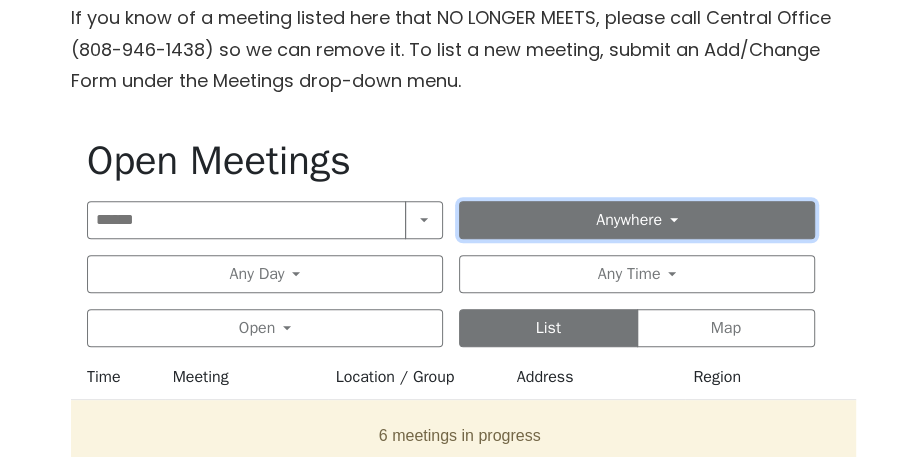 click on "Anywhere" at bounding box center [637, 220] 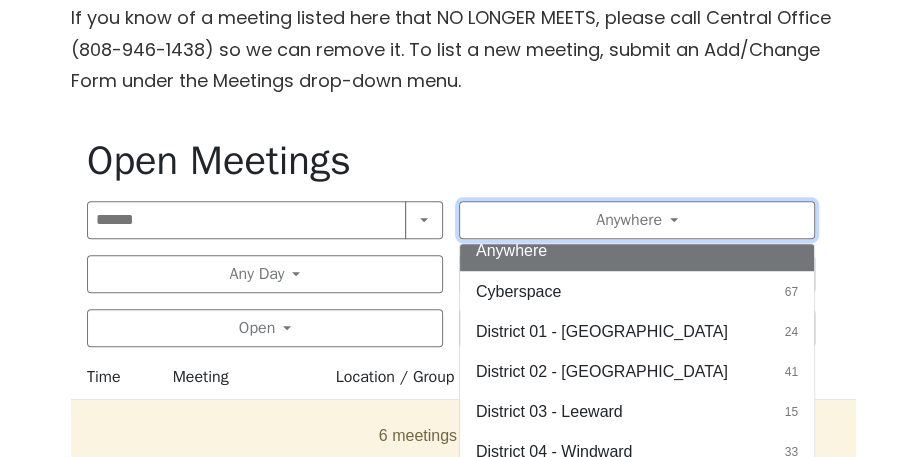 scroll, scrollTop: 0, scrollLeft: 0, axis: both 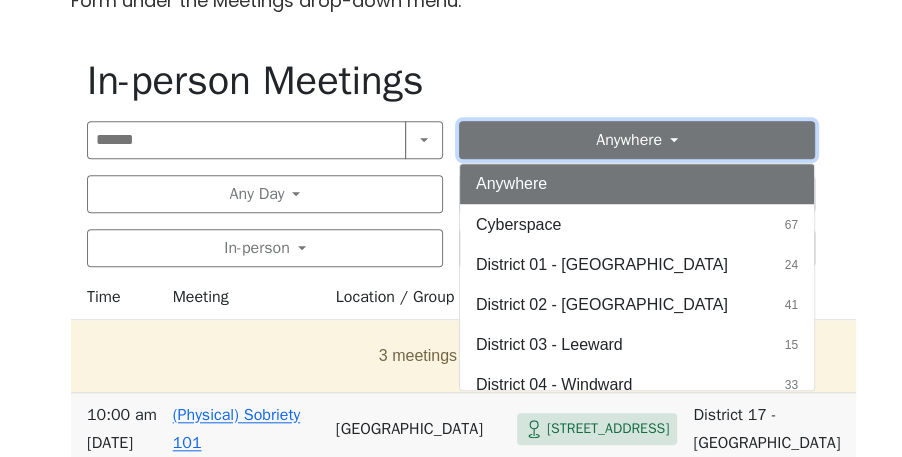 click on "Anywhere" at bounding box center [637, 140] 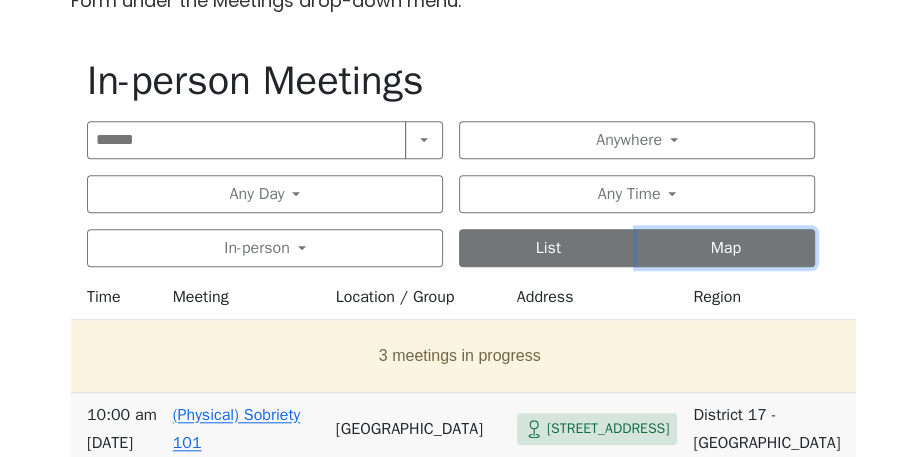 click on "Map" at bounding box center [726, 248] 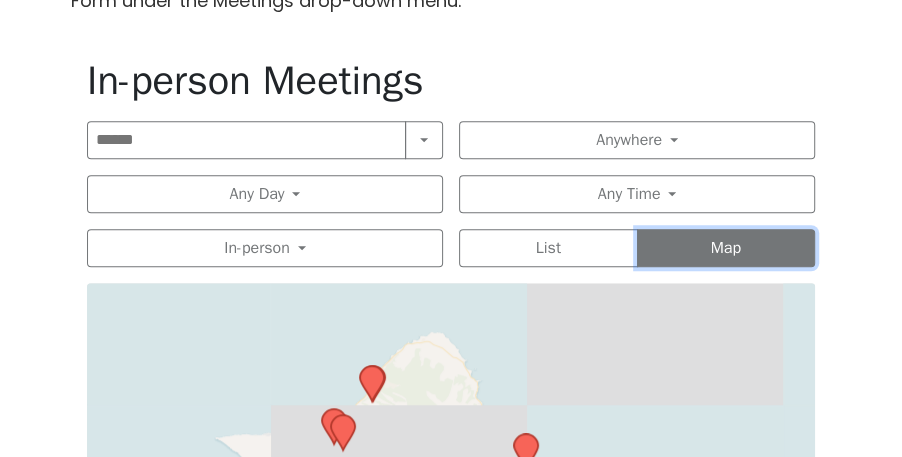 scroll, scrollTop: 967, scrollLeft: 0, axis: vertical 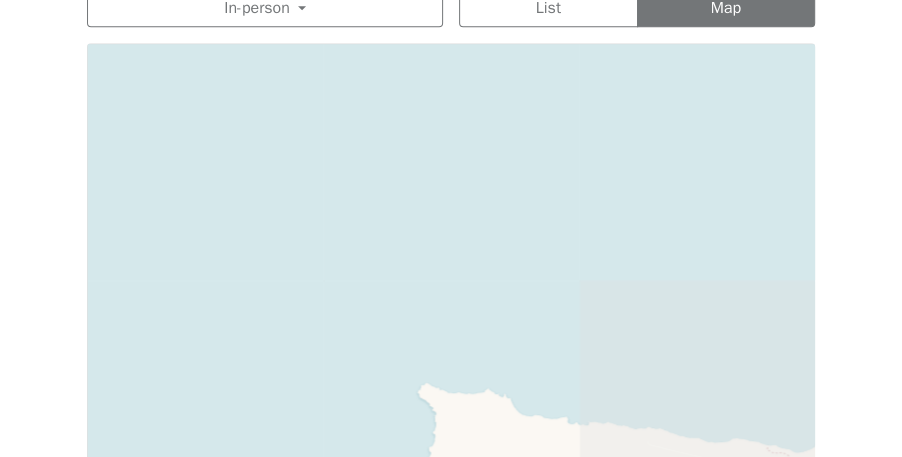 drag, startPoint x: 715, startPoint y: 307, endPoint x: -62, endPoint y: 316, distance: 777.0521 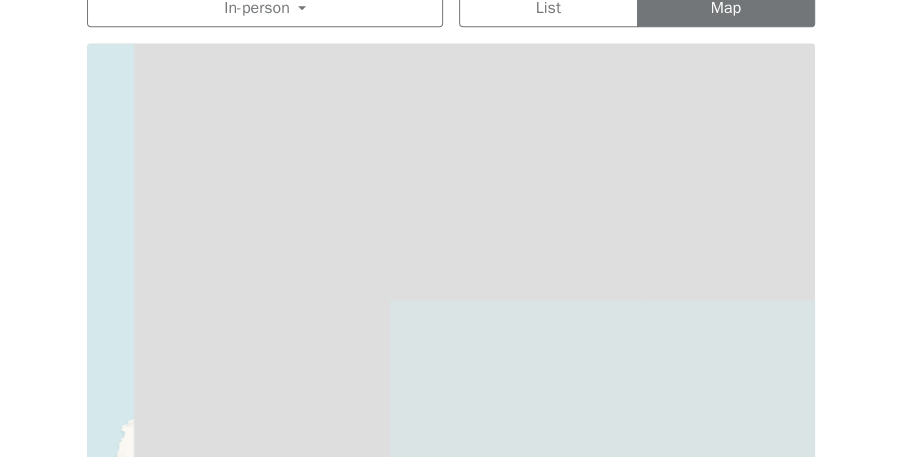 drag, startPoint x: 640, startPoint y: 308, endPoint x: -62, endPoint y: 328, distance: 702.28485 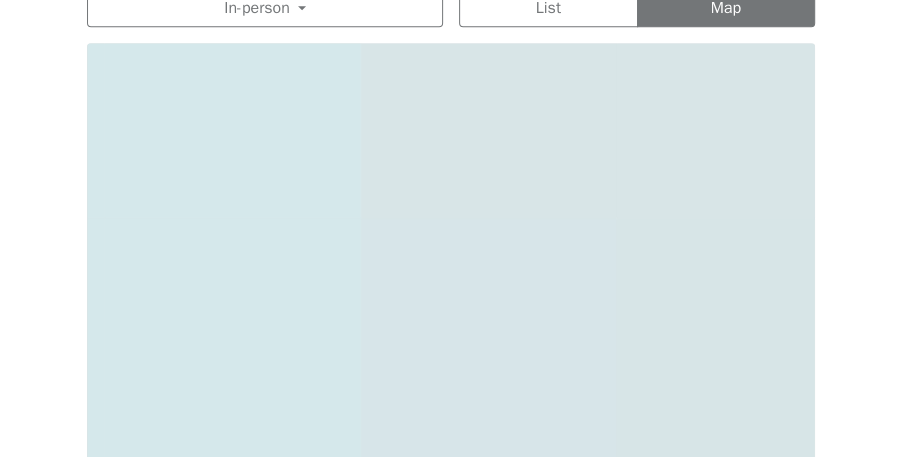 drag, startPoint x: 626, startPoint y: 282, endPoint x: -62, endPoint y: 487, distance: 717.892 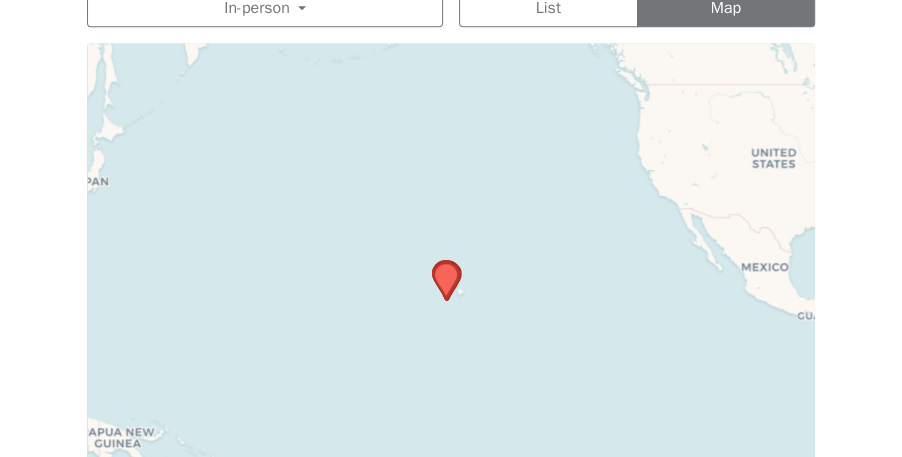 click on "Leaflet   |  ©  OpenStreetMap  contributors ©  CARTO" at bounding box center (451, 293) 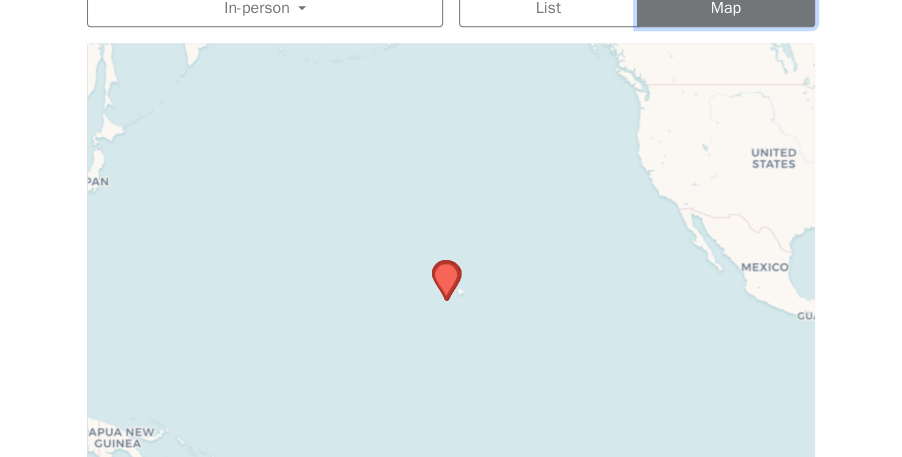 click on "Map" at bounding box center (726, 8) 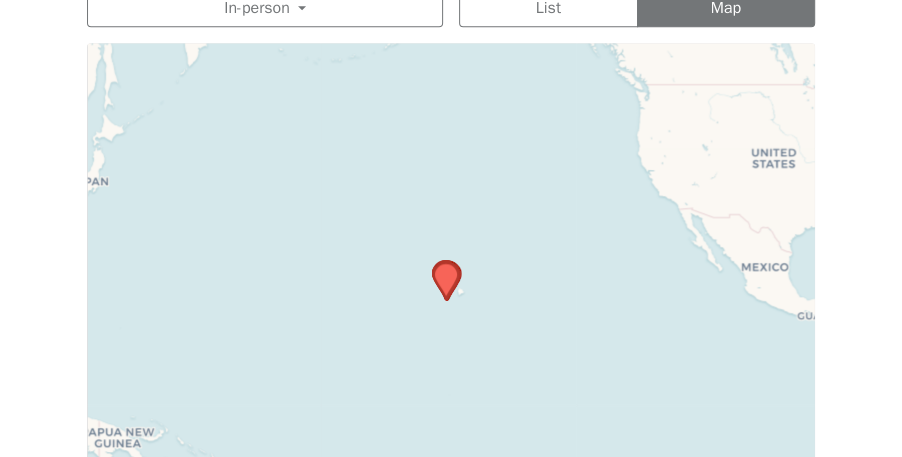 click on "Leaflet   |  ©  OpenStreetMap  contributors ©  CARTO" at bounding box center (451, 293) 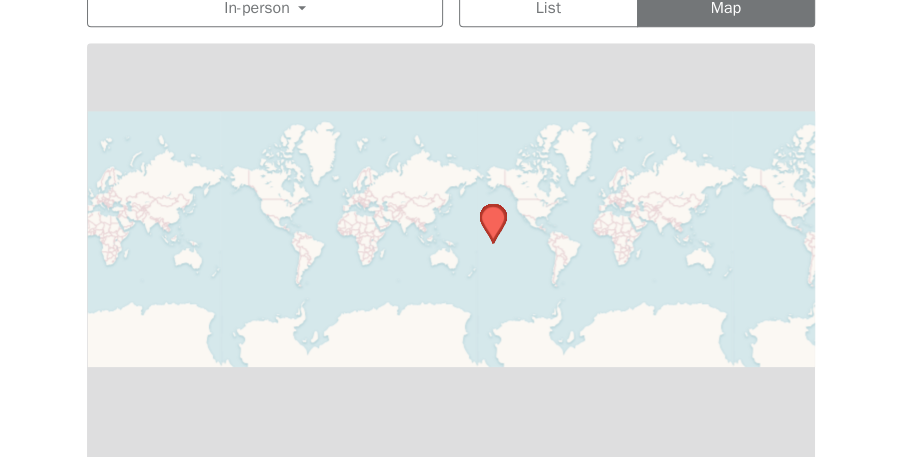 click on "Leaflet   |  ©  OpenStreetMap  contributors ©  CARTO" at bounding box center [451, 293] 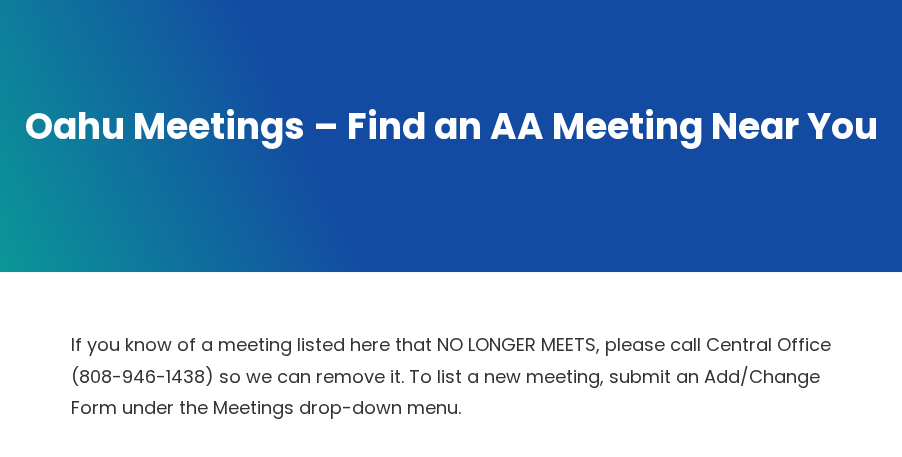scroll, scrollTop: 0, scrollLeft: 0, axis: both 